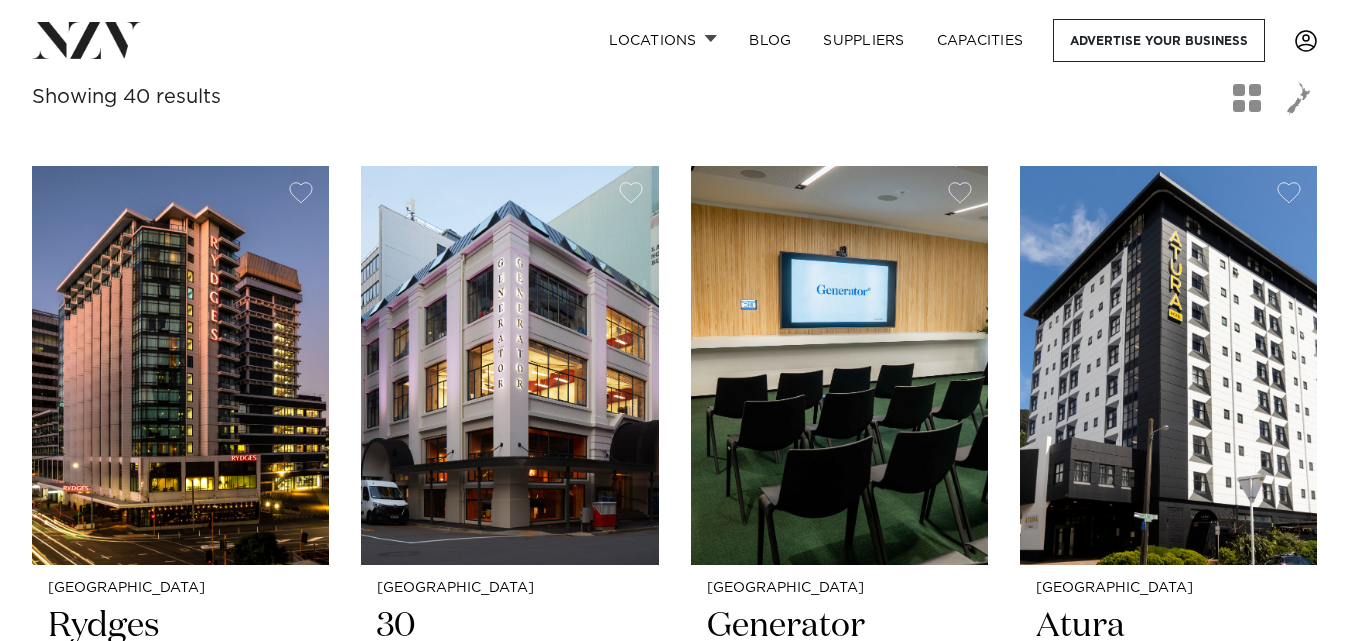 scroll, scrollTop: 657, scrollLeft: 0, axis: vertical 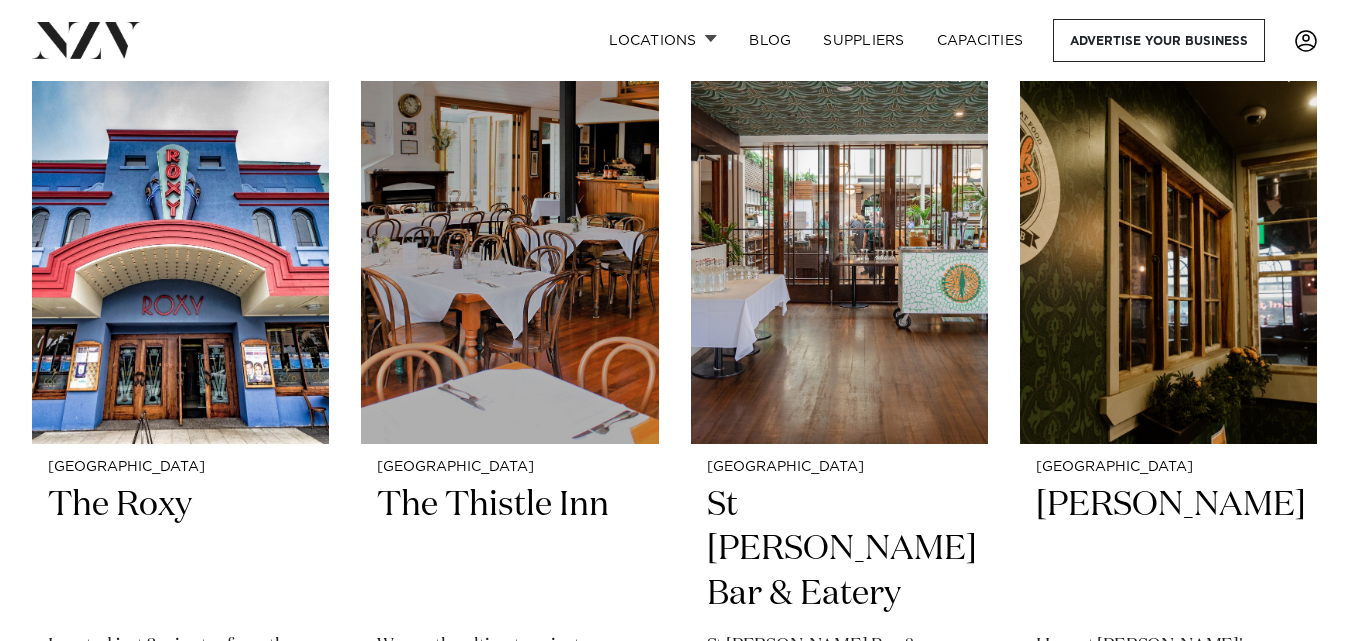 drag, startPoint x: 0, startPoint y: 0, endPoint x: 1363, endPoint y: 413, distance: 1424.1973 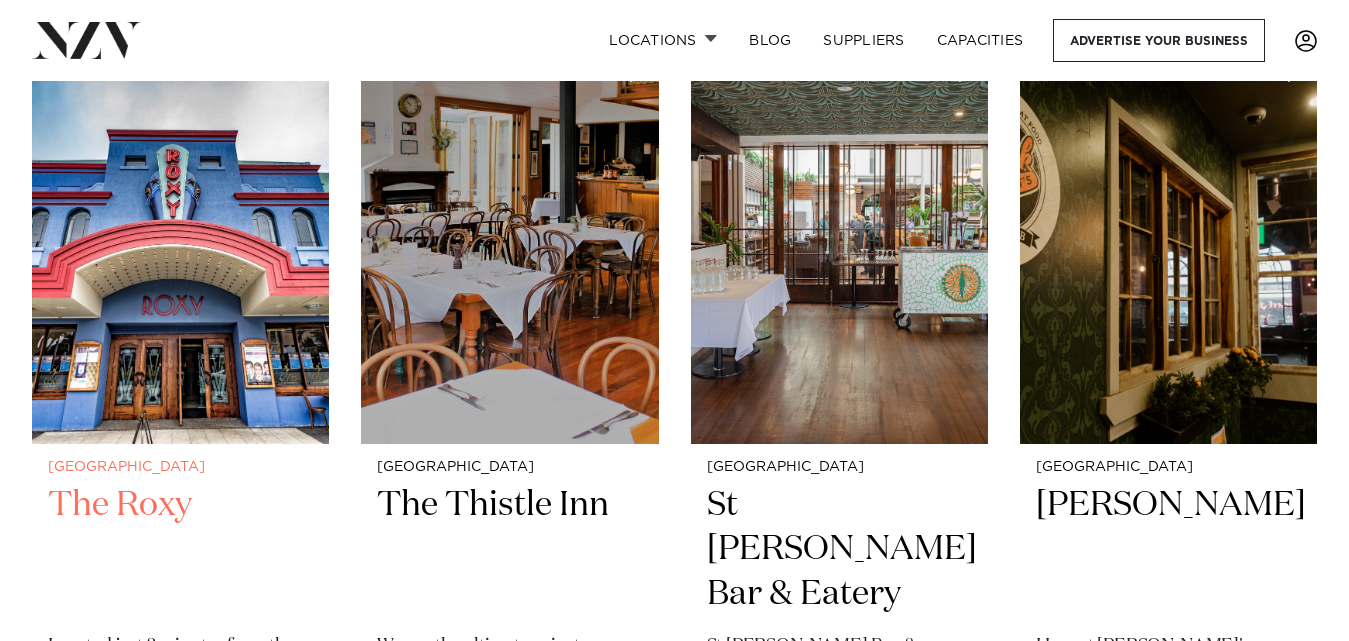 click at bounding box center [180, 244] 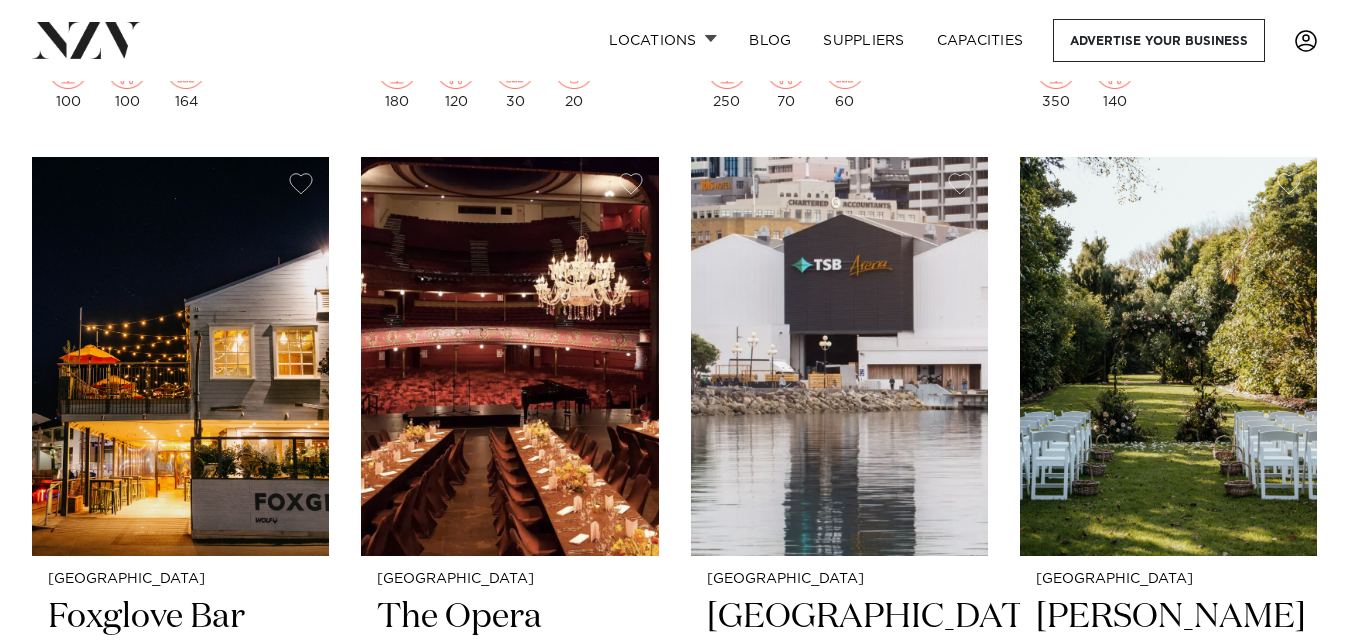 scroll, scrollTop: 7285, scrollLeft: 0, axis: vertical 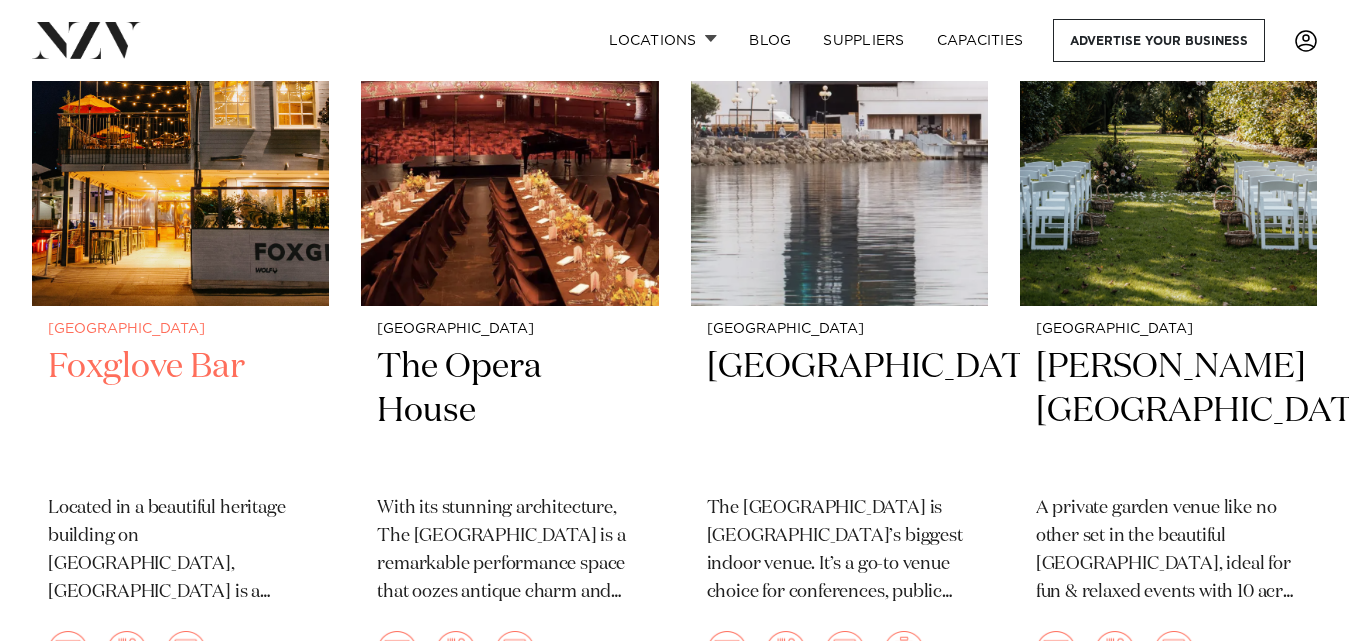 click at bounding box center [180, 106] 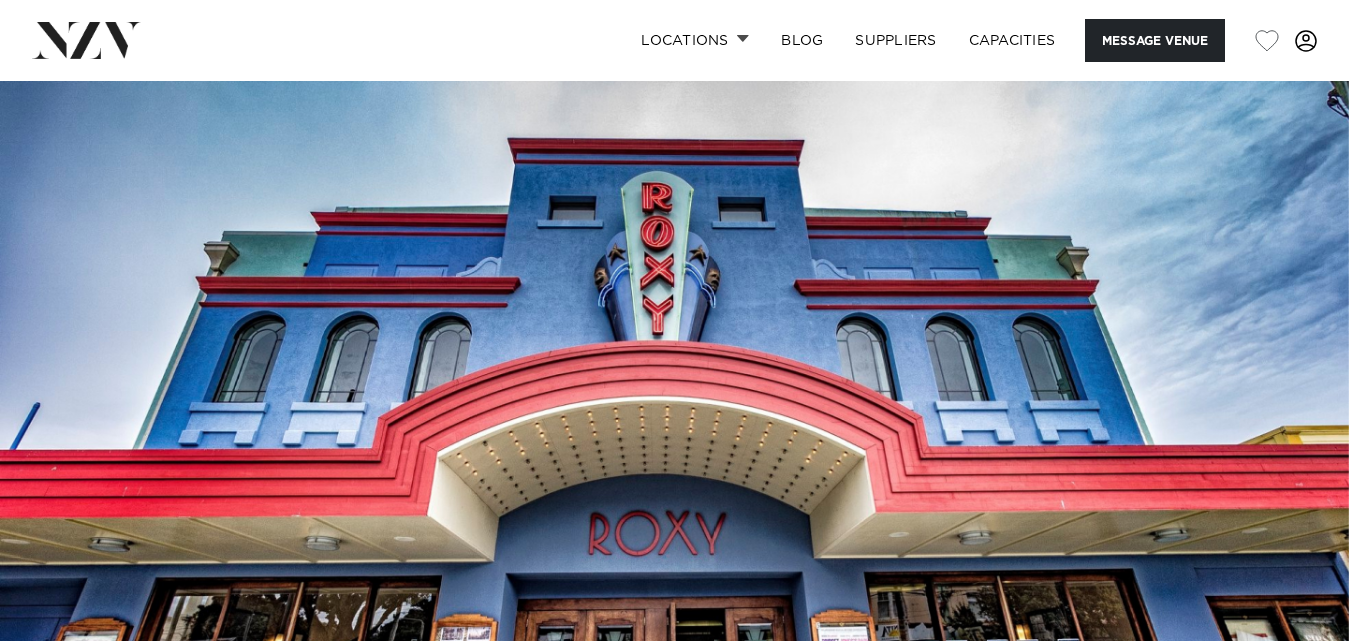 scroll, scrollTop: 0, scrollLeft: 0, axis: both 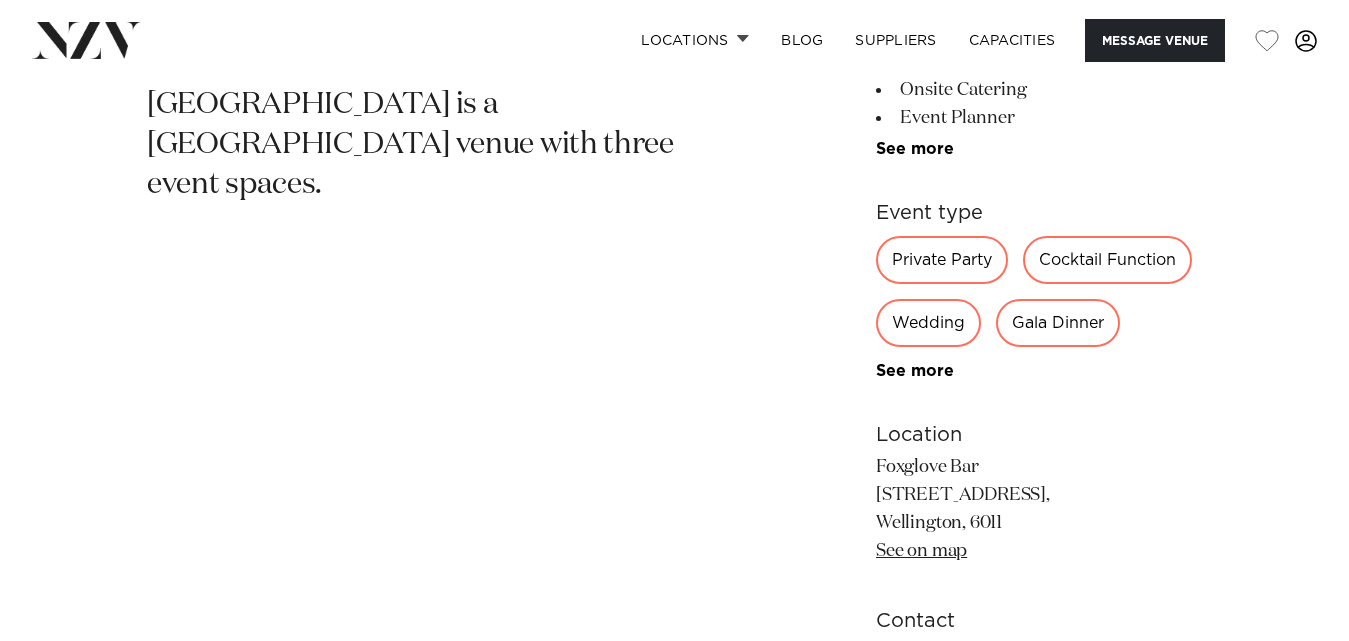 click on "Private Party" at bounding box center [942, 260] 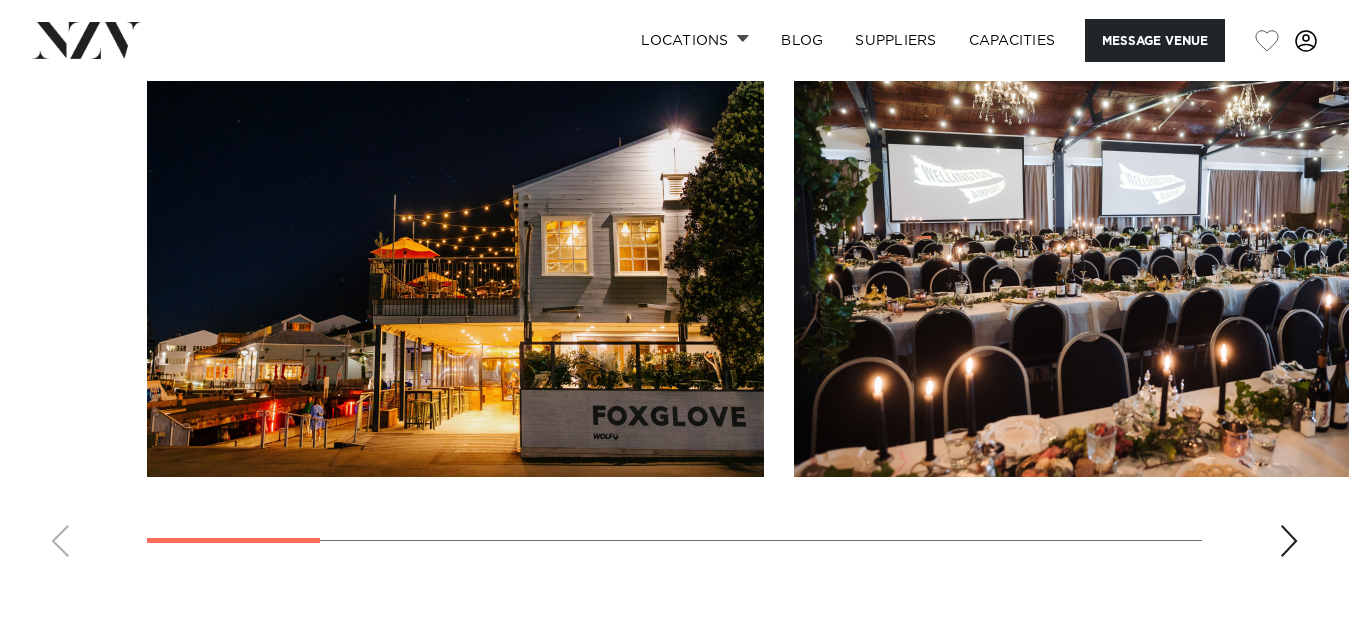 scroll, scrollTop: 1882, scrollLeft: 0, axis: vertical 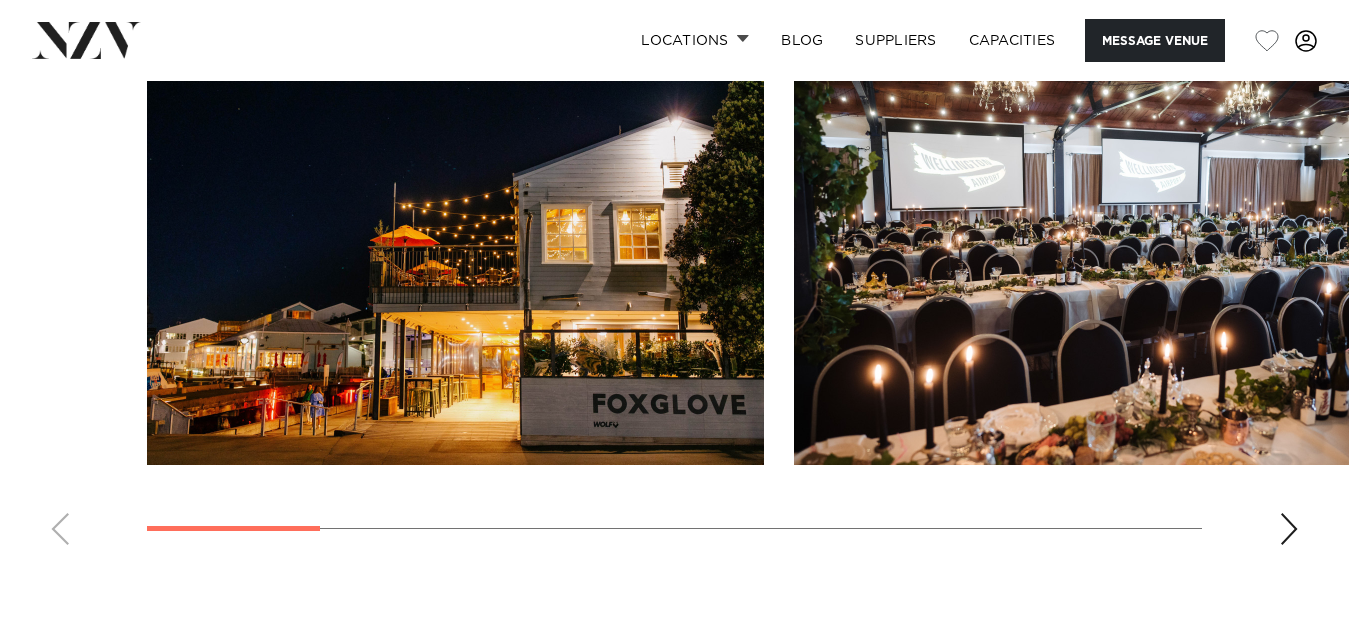 click at bounding box center [1289, 529] 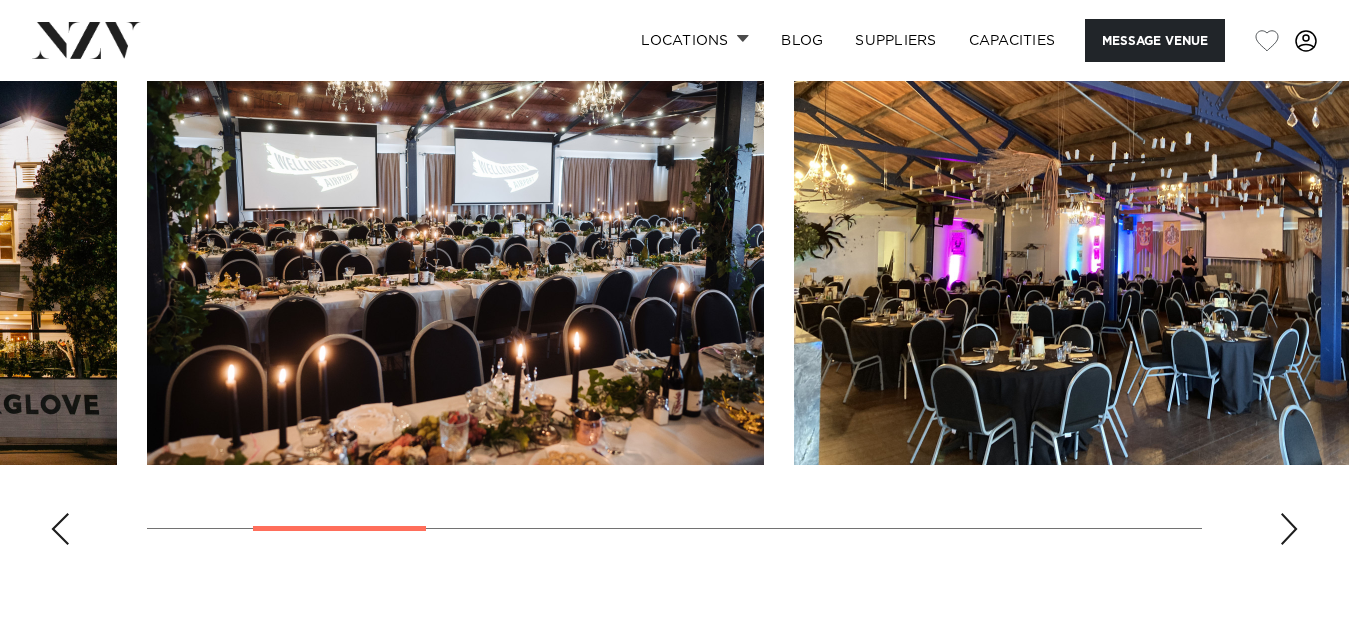 click at bounding box center [1289, 529] 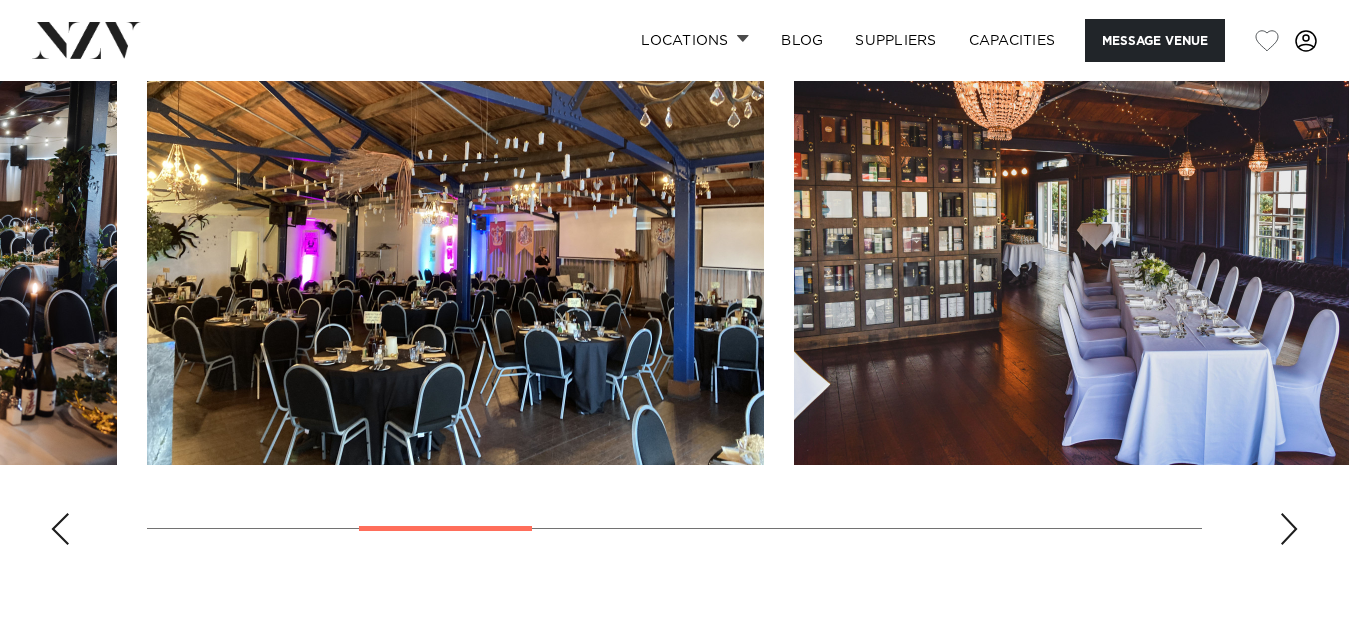 click at bounding box center (1289, 529) 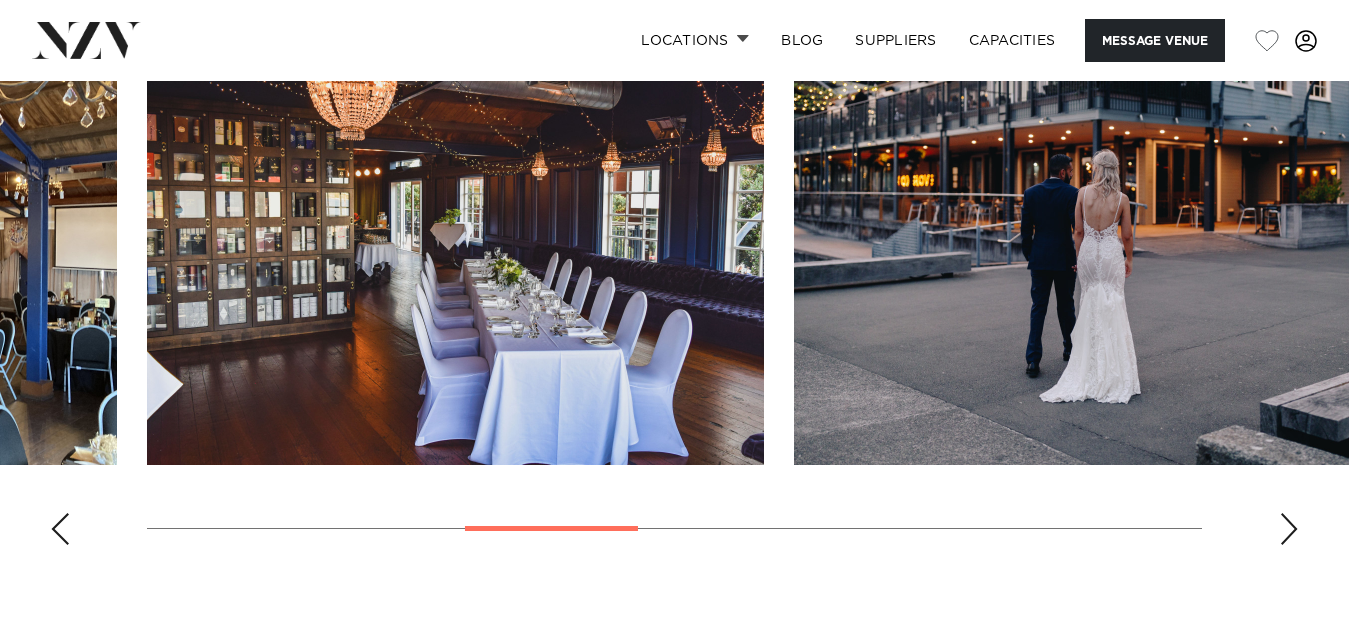 click at bounding box center (1289, 529) 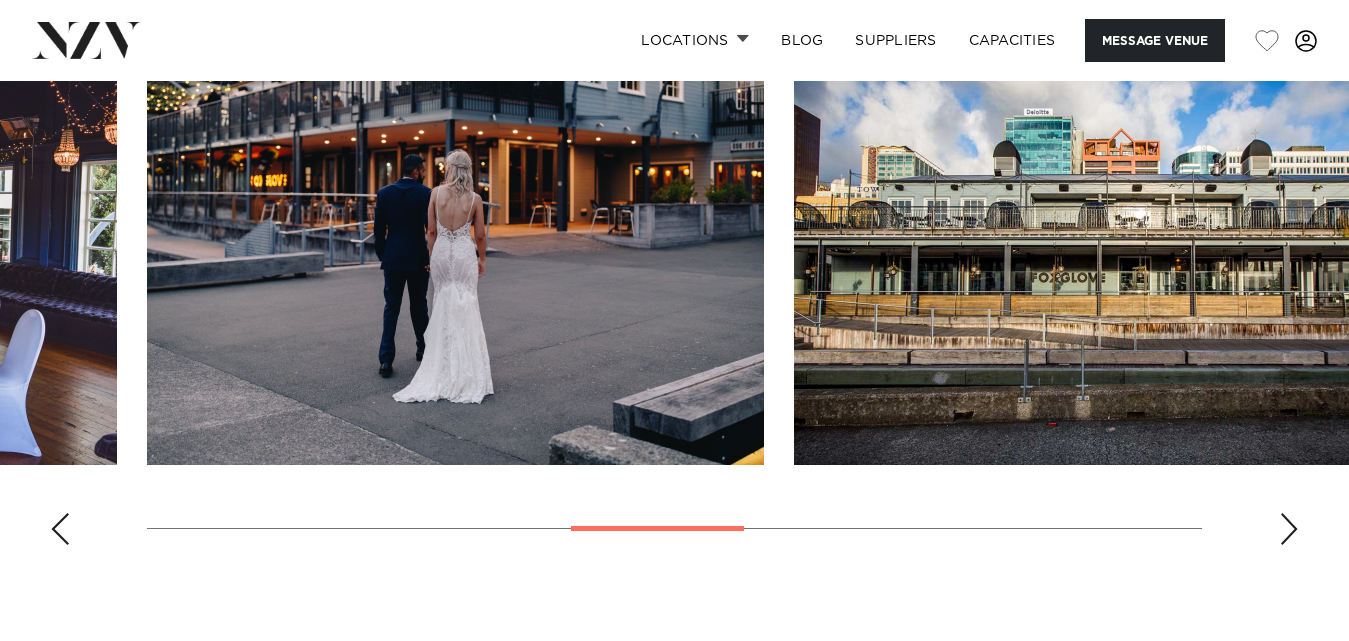 click at bounding box center (1289, 529) 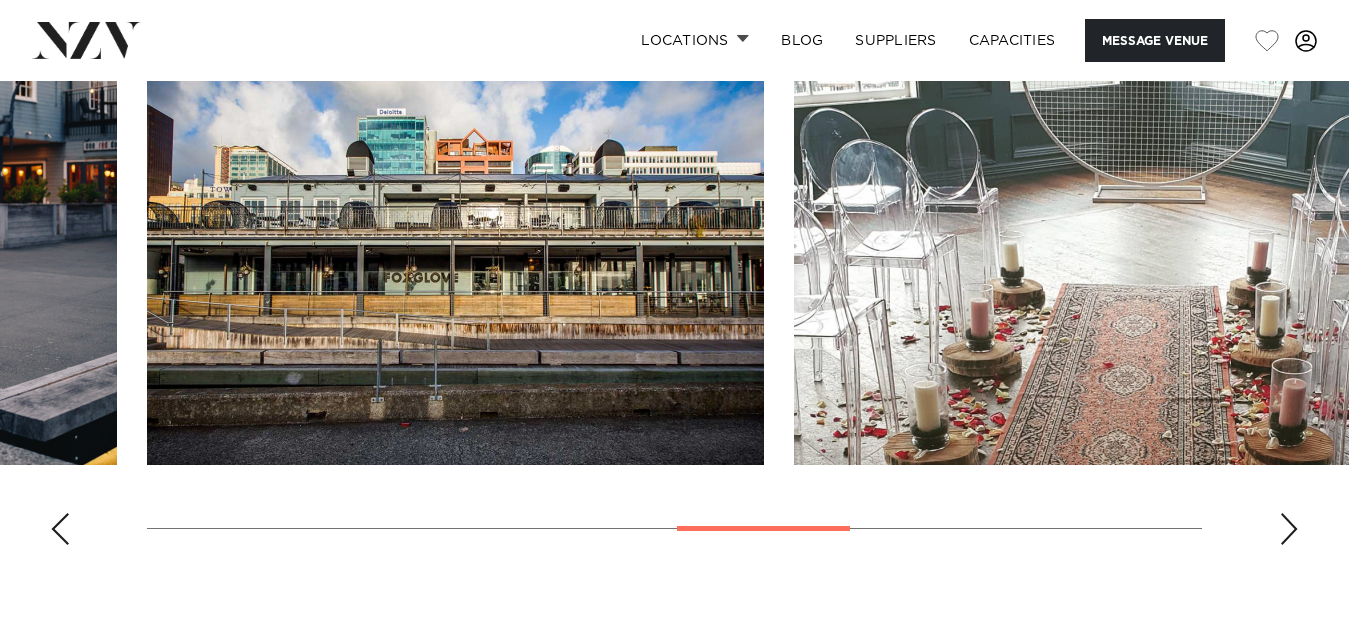 click at bounding box center [1289, 529] 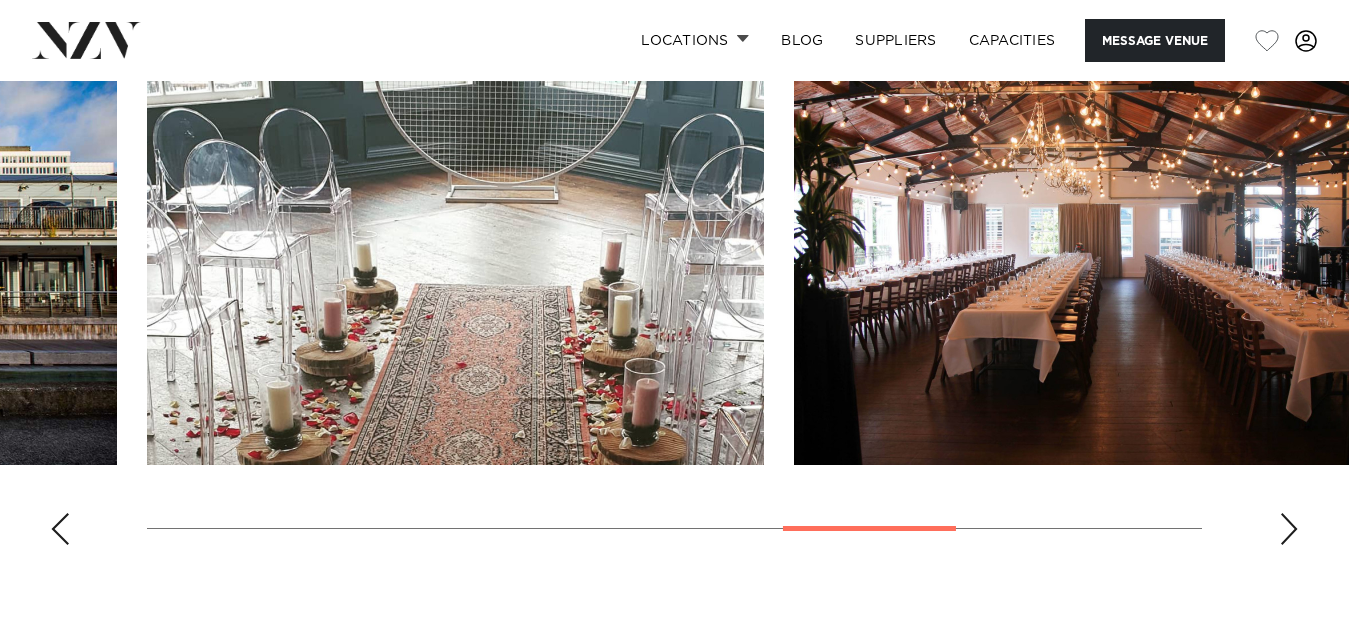 click at bounding box center [1289, 529] 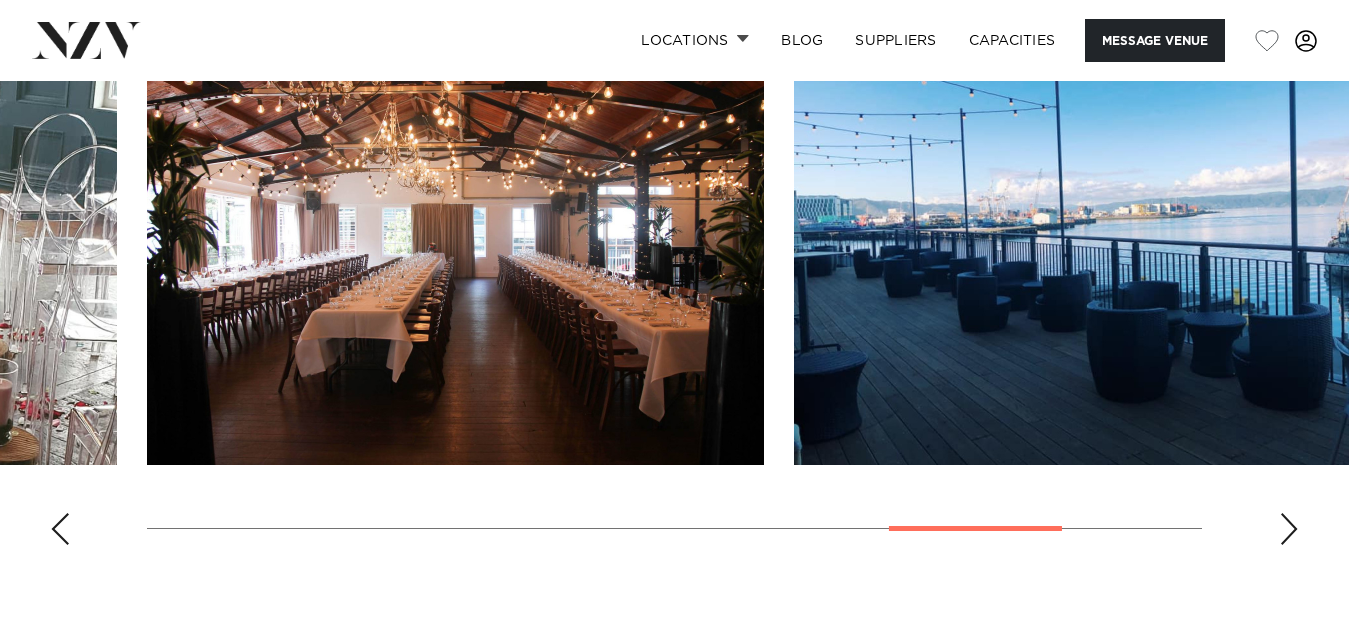 click at bounding box center (1289, 529) 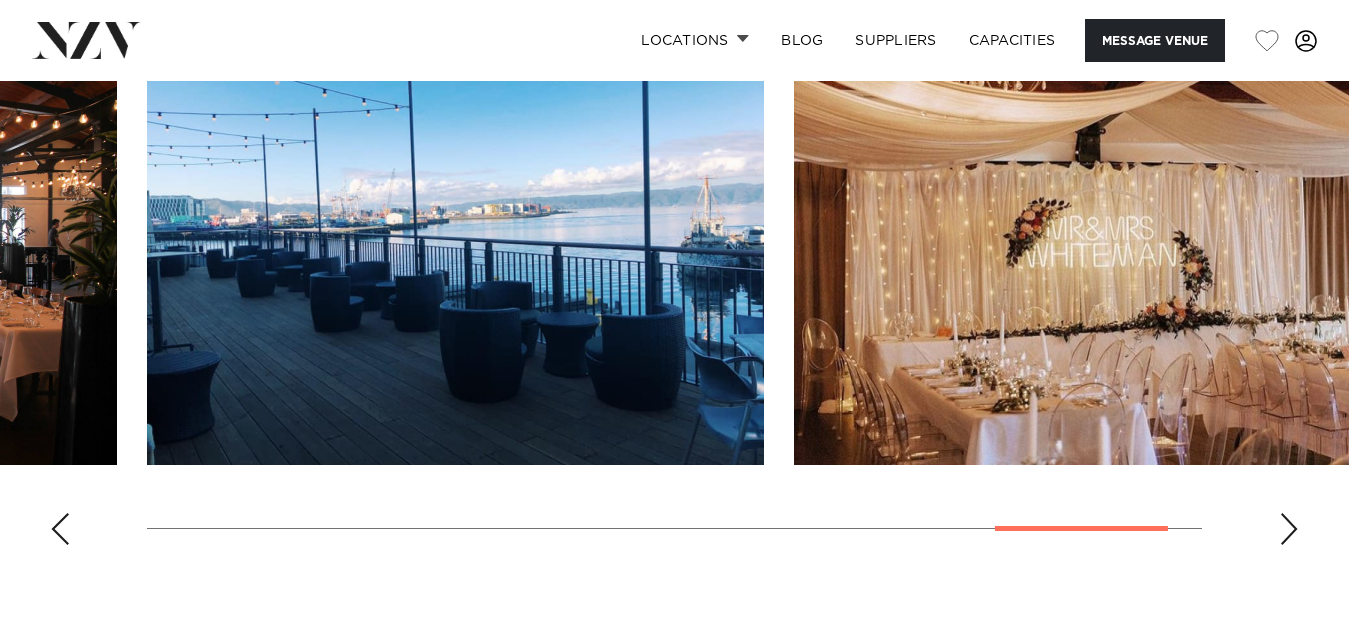 click at bounding box center [1289, 529] 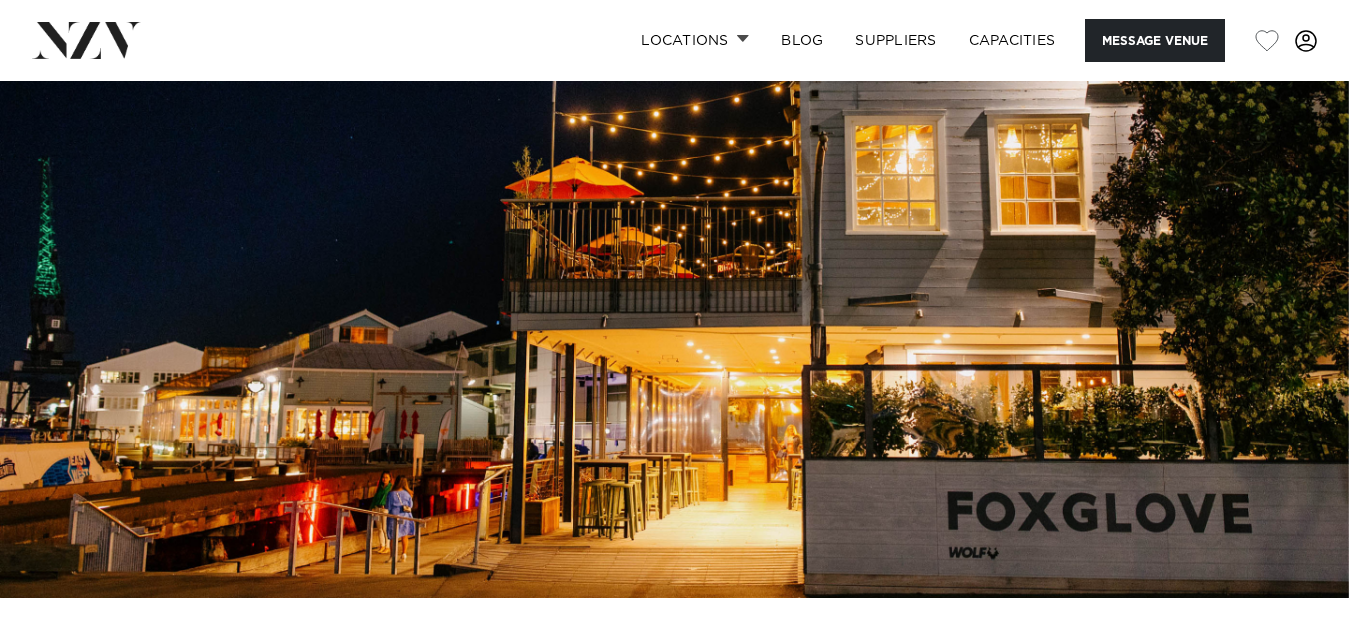 scroll, scrollTop: 121, scrollLeft: 0, axis: vertical 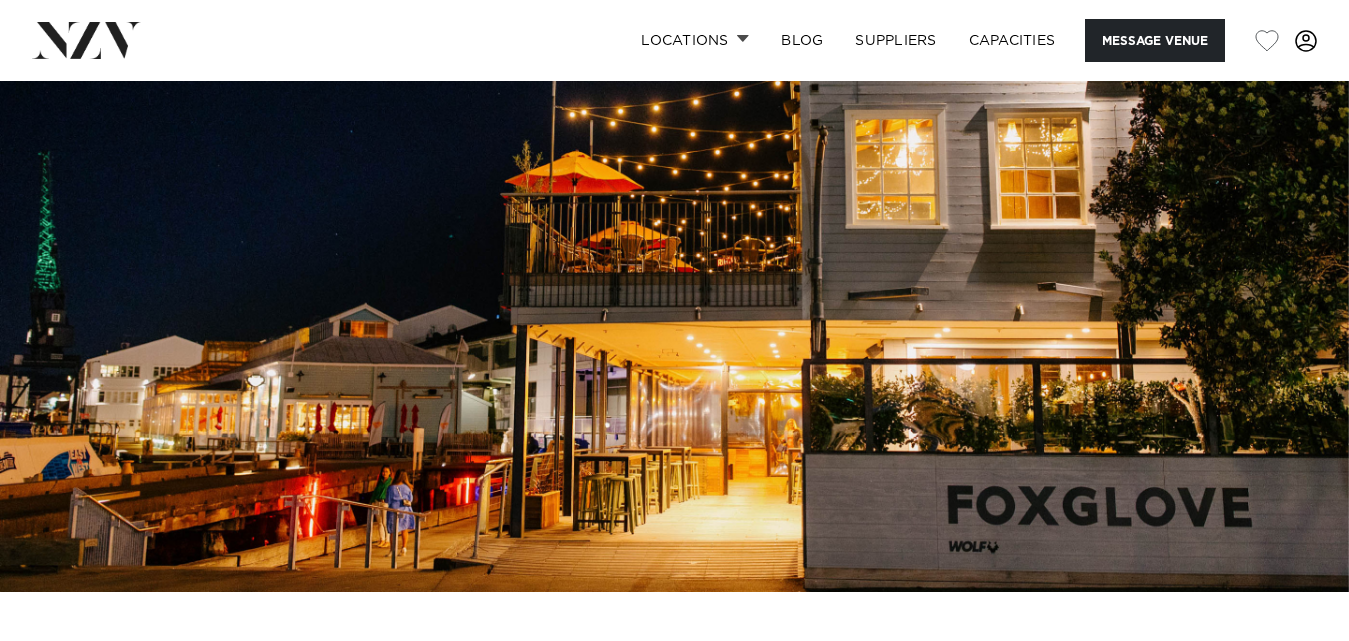 click on "Locations
Auckland
Wellington
Christchurch
Queenstown
Hamilton
Northland
Bay of Islands
Whangarei
Waiheke Island
Waikato
Bay of Plenty
Tauranga
Rotorua
Taupo
Hawke's Bay
New Plymouth
Manawatū-Whanganui
Palmerston North
Nelson-Tasman
Marlborough" at bounding box center (674, 40) 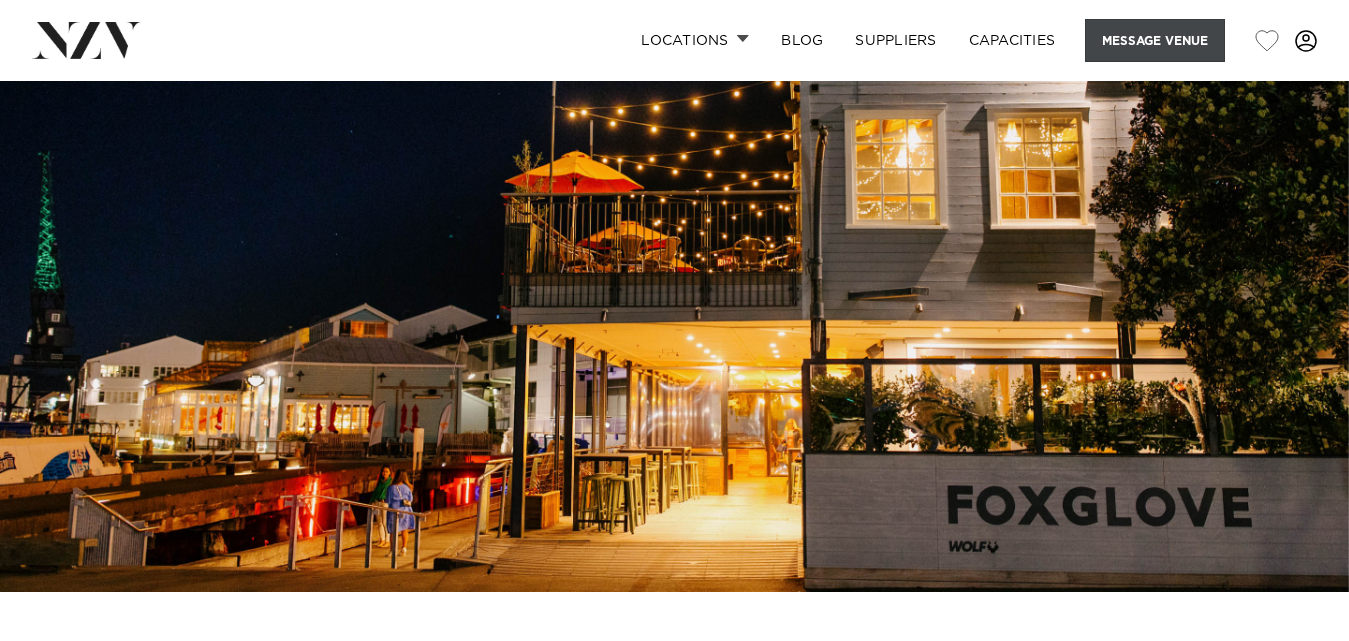 click on "Message Venue" at bounding box center (1155, 40) 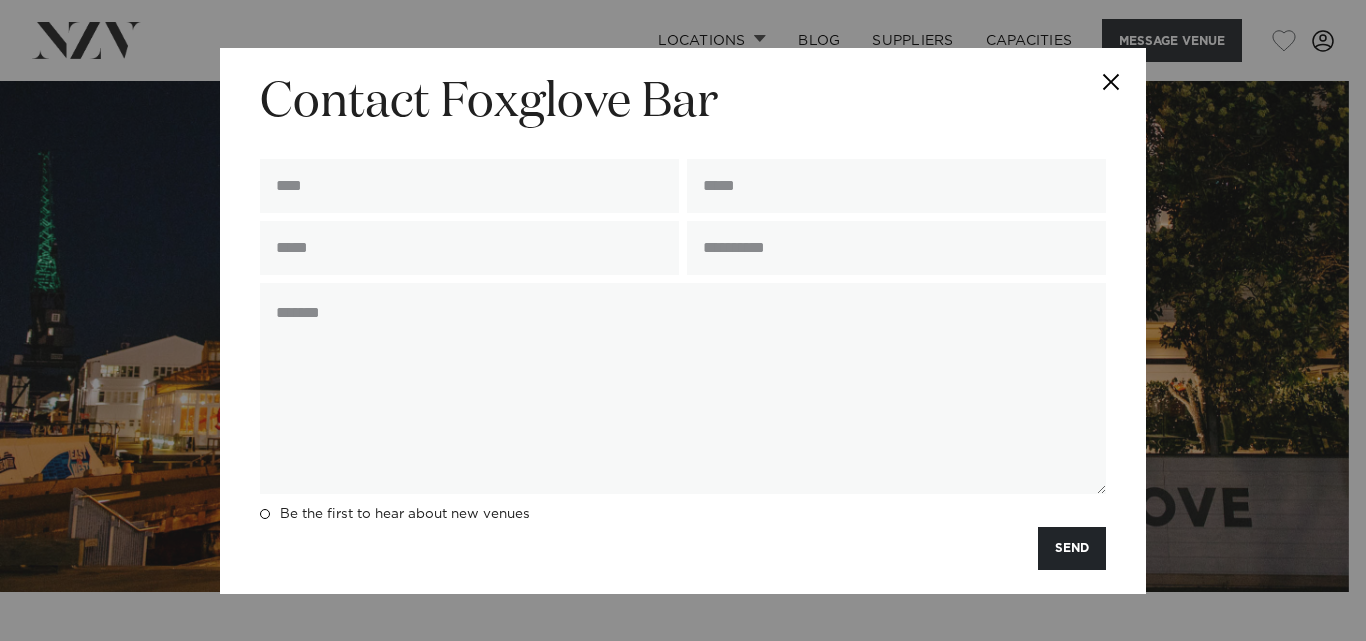 click on "**********" at bounding box center (683, 321) 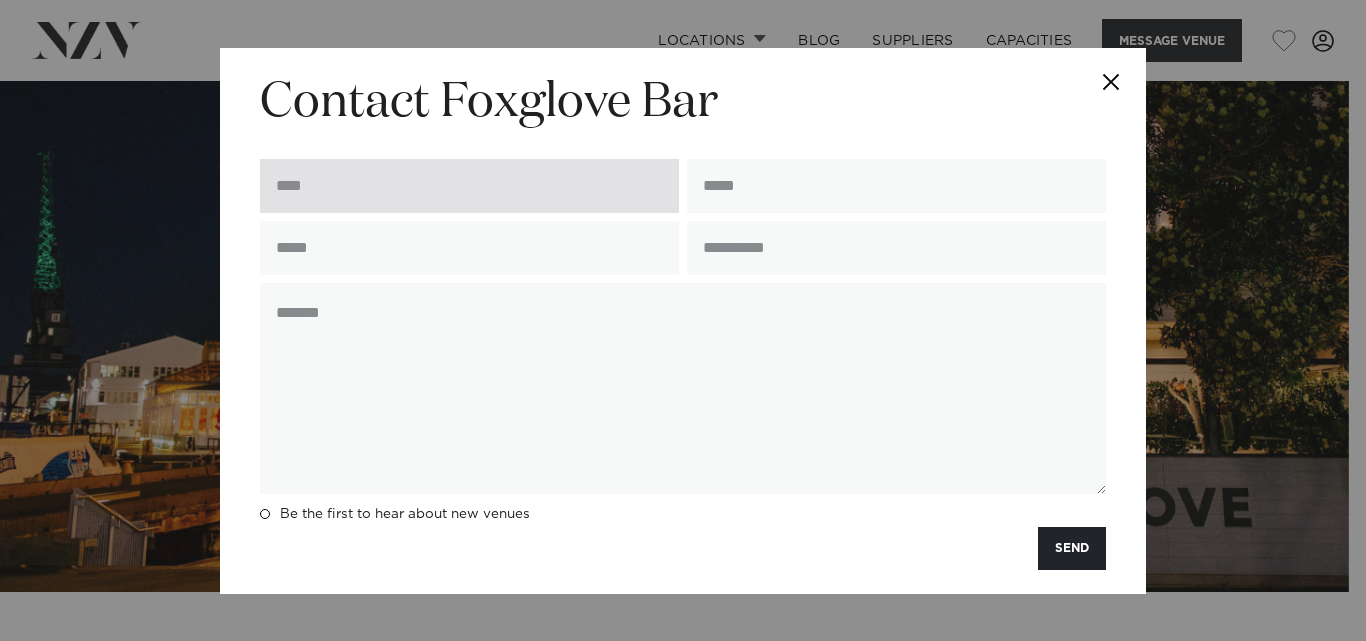 click at bounding box center (469, 186) 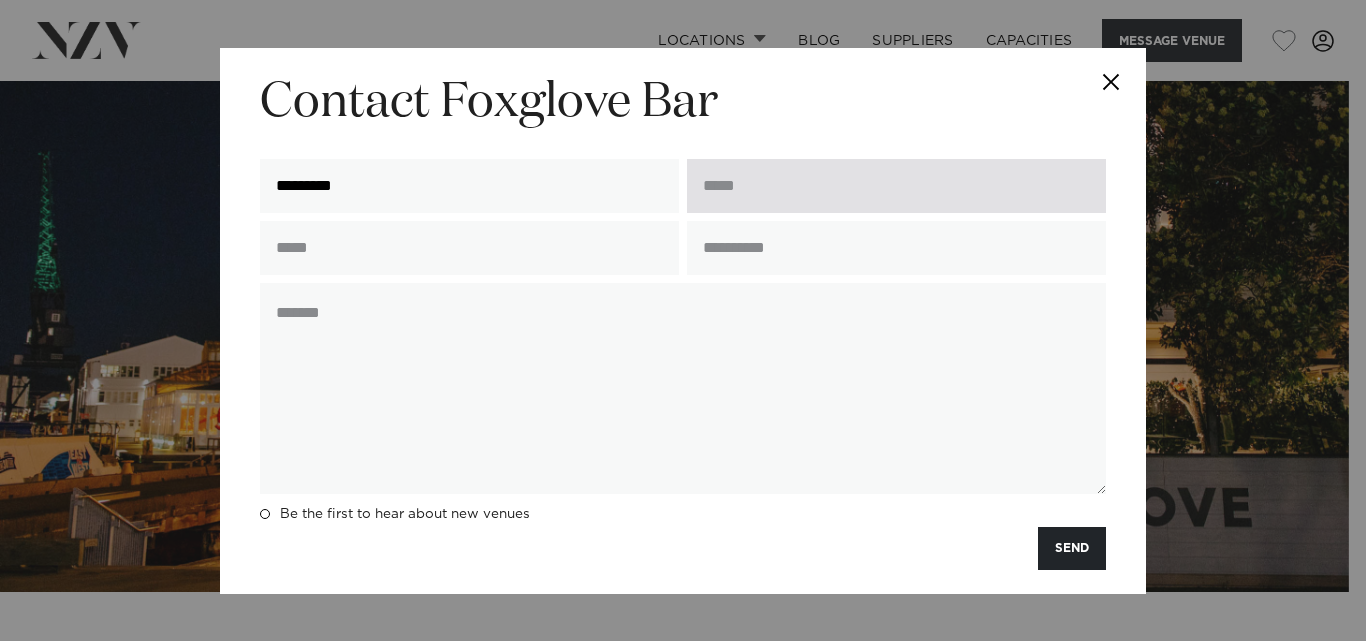 type on "*********" 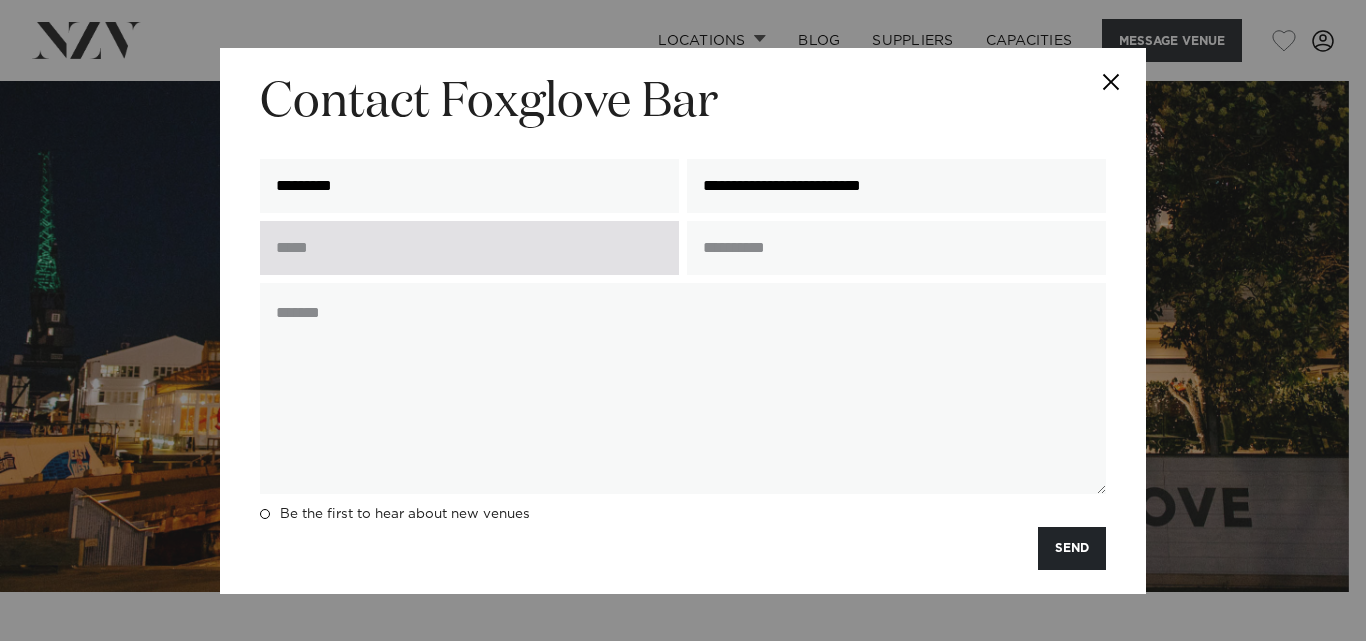 type on "**********" 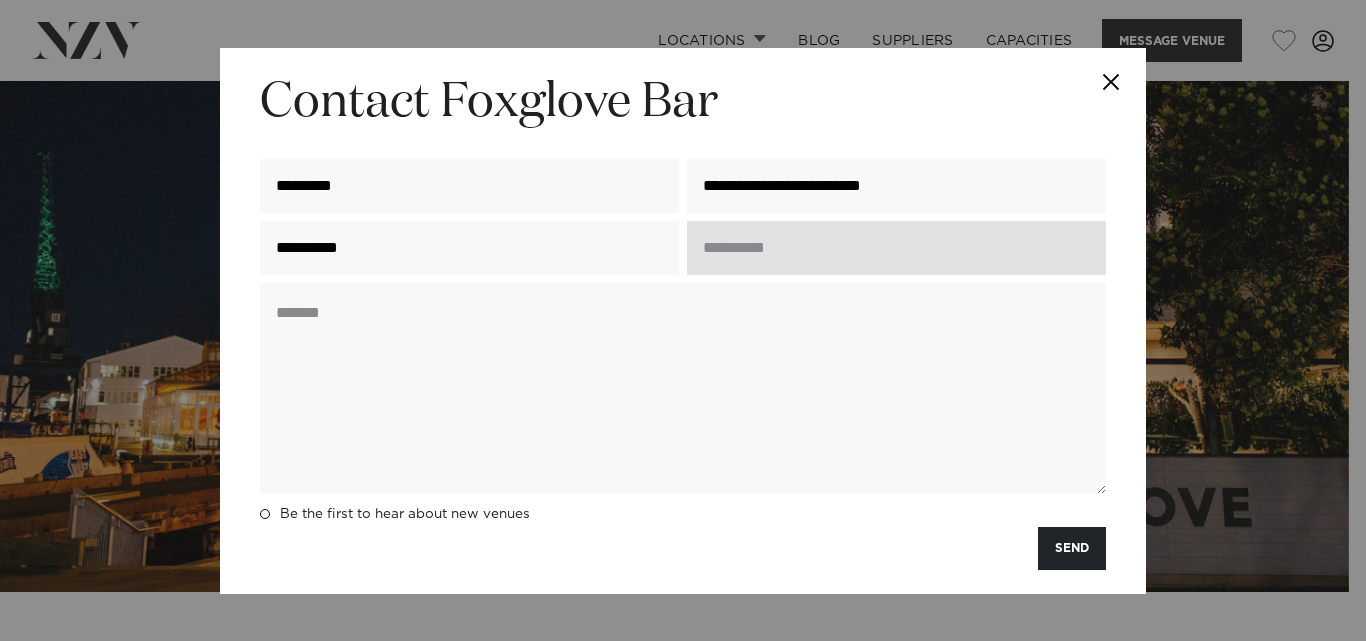 type on "**********" 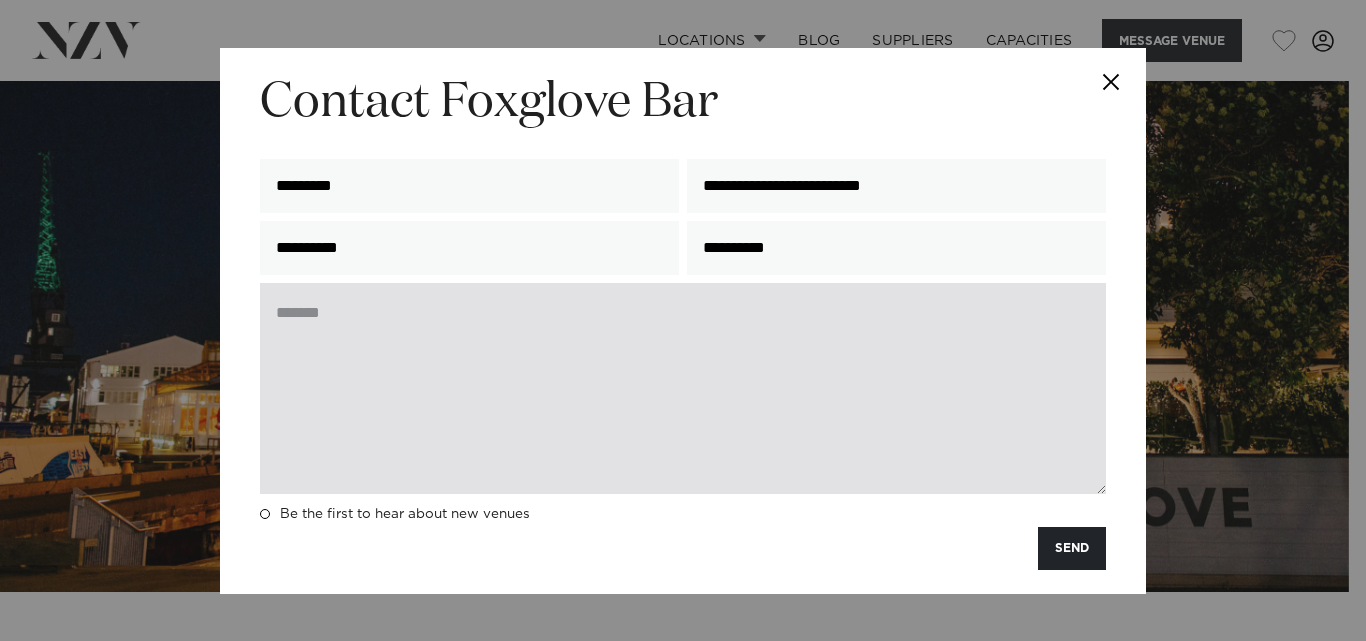 type on "**********" 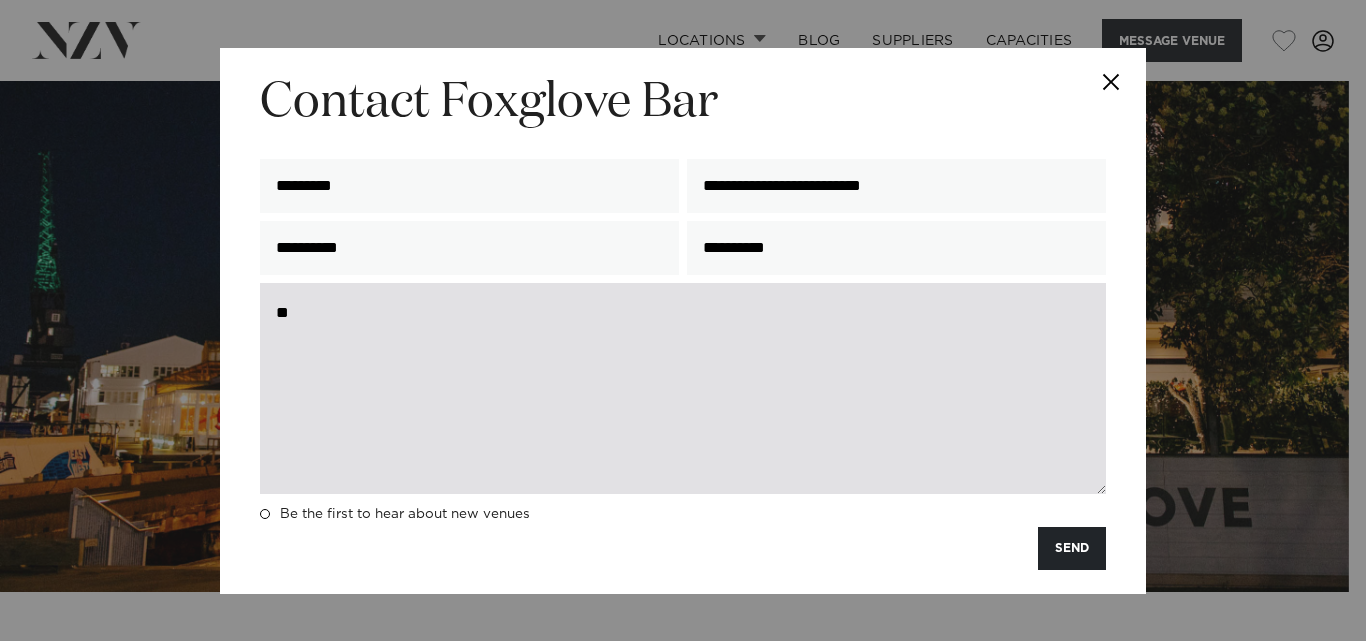 type on "*" 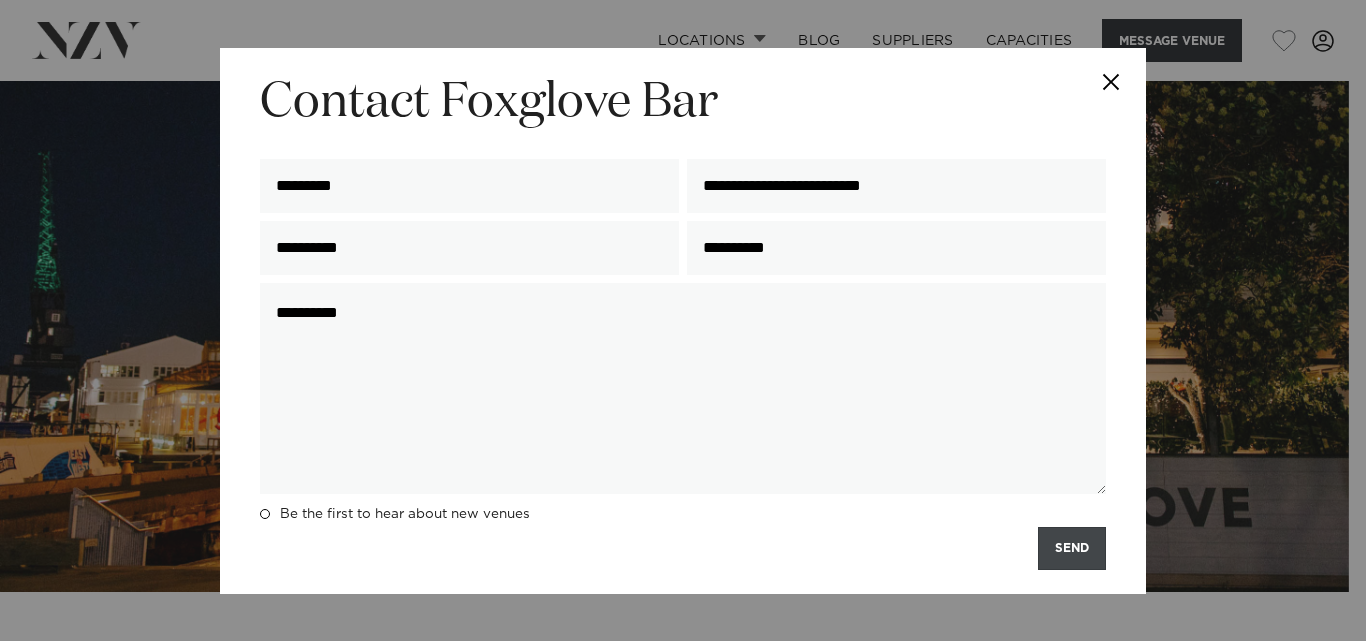 type on "**********" 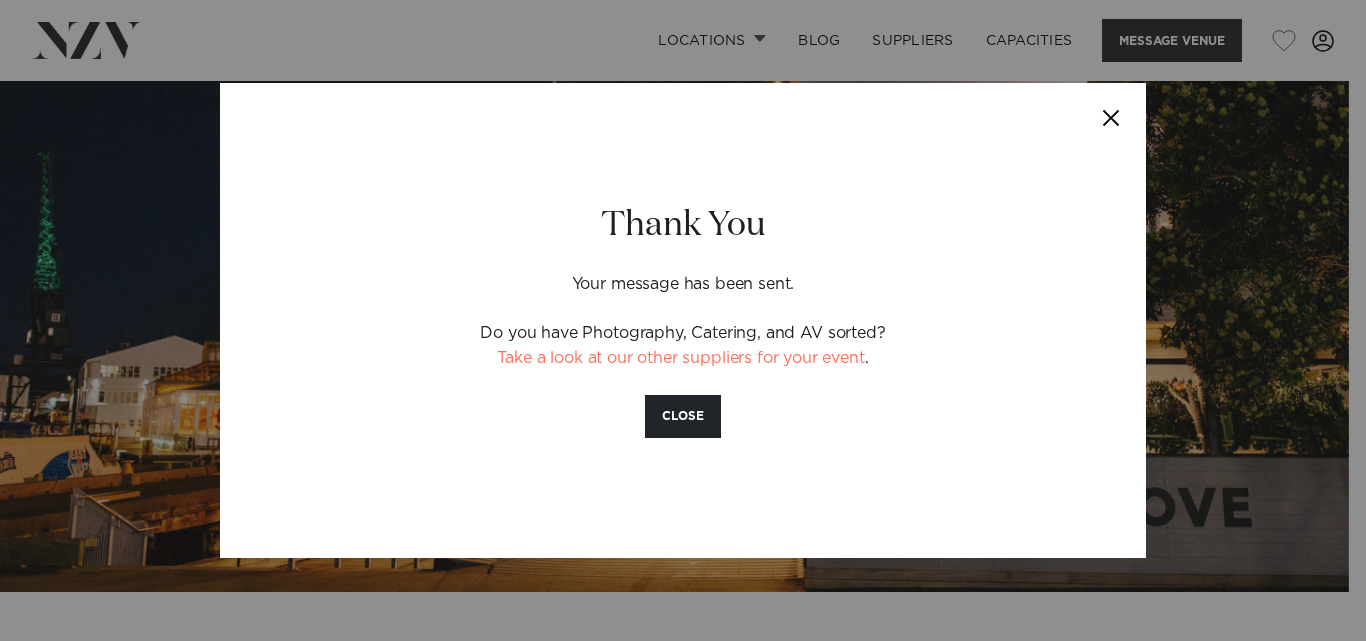 click on "Thank You
Your message has been sent.
Do you have Photography, Catering, and AV sorted?
Take a look at our other suppliers for your event .
CLOSE" at bounding box center [683, 320] 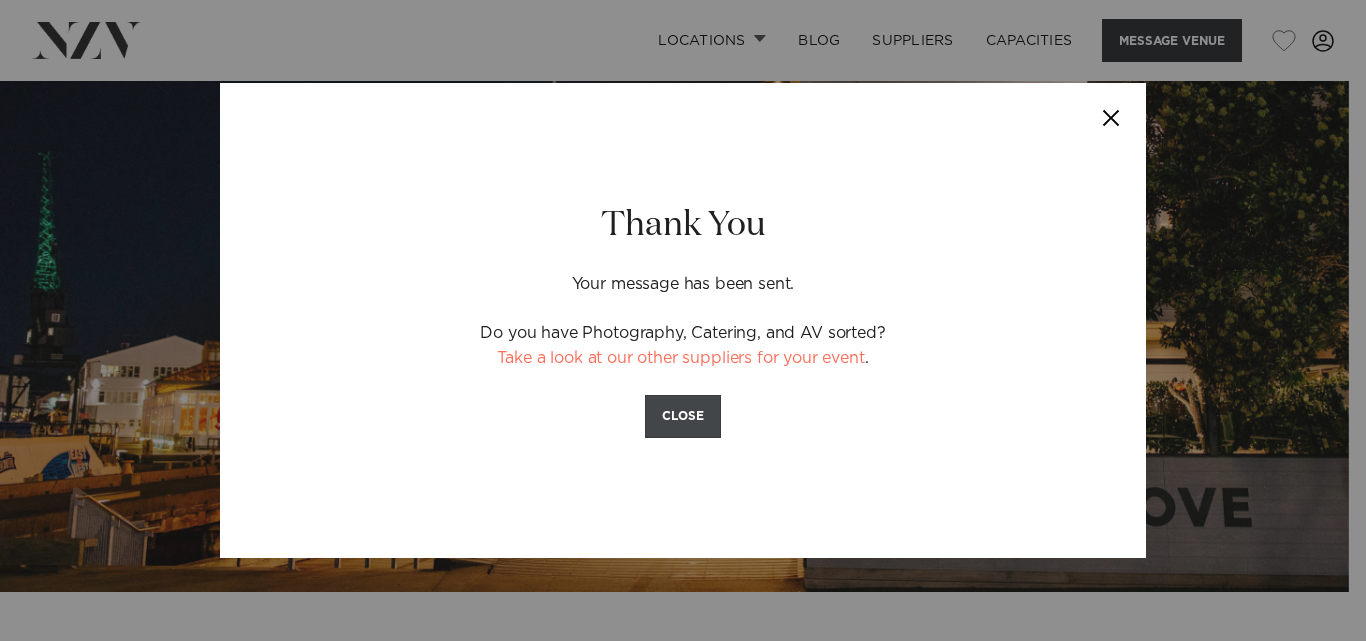 click on "CLOSE" at bounding box center [683, 416] 